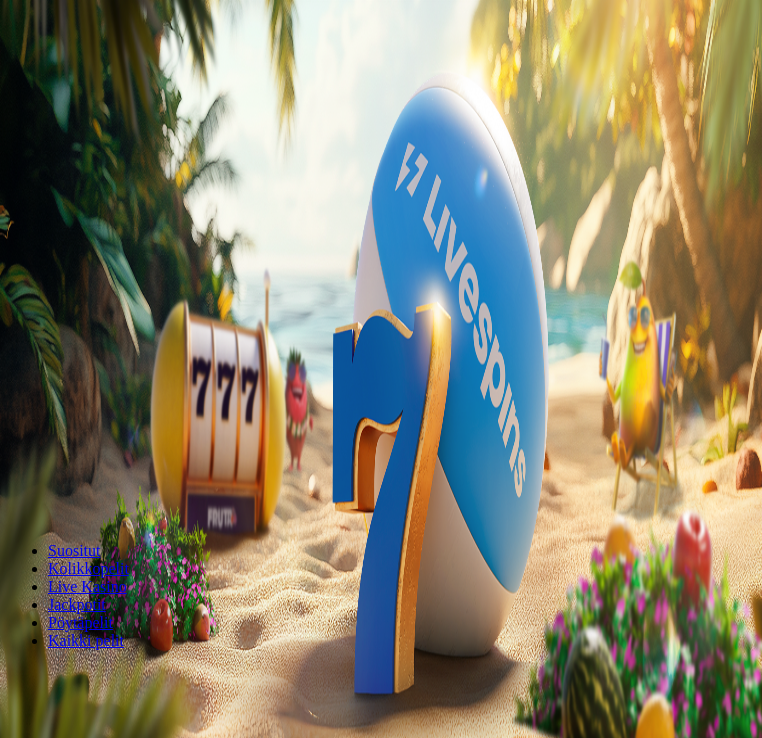 scroll, scrollTop: 0, scrollLeft: 0, axis: both 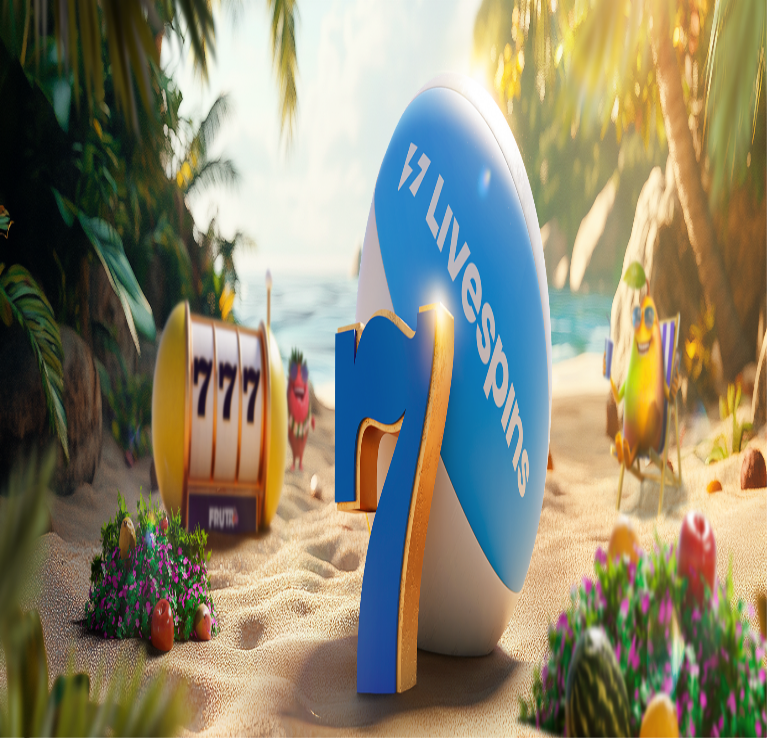 click on "Ymmärrän" at bounding box center (151, 4457) 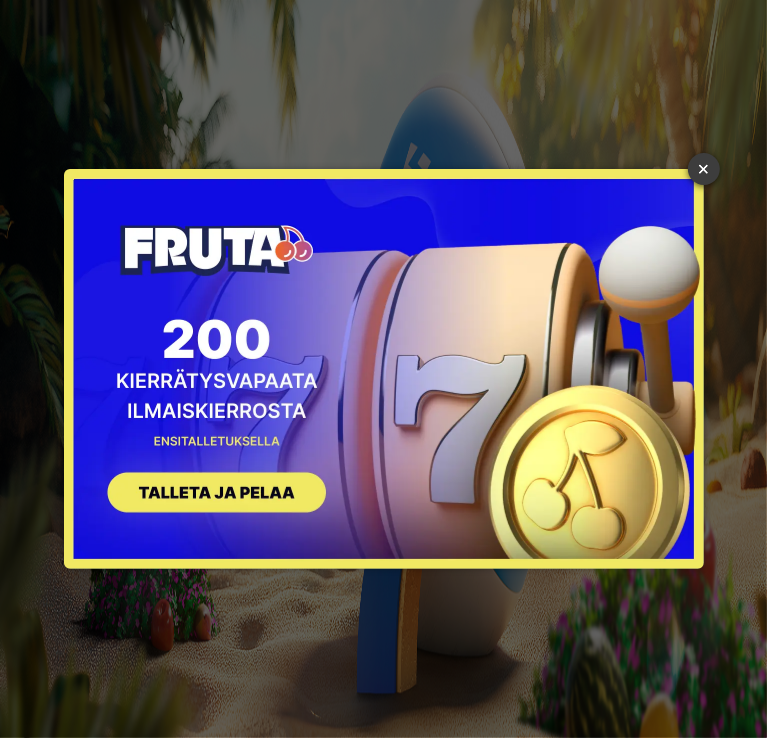 click on "×" at bounding box center [704, 169] 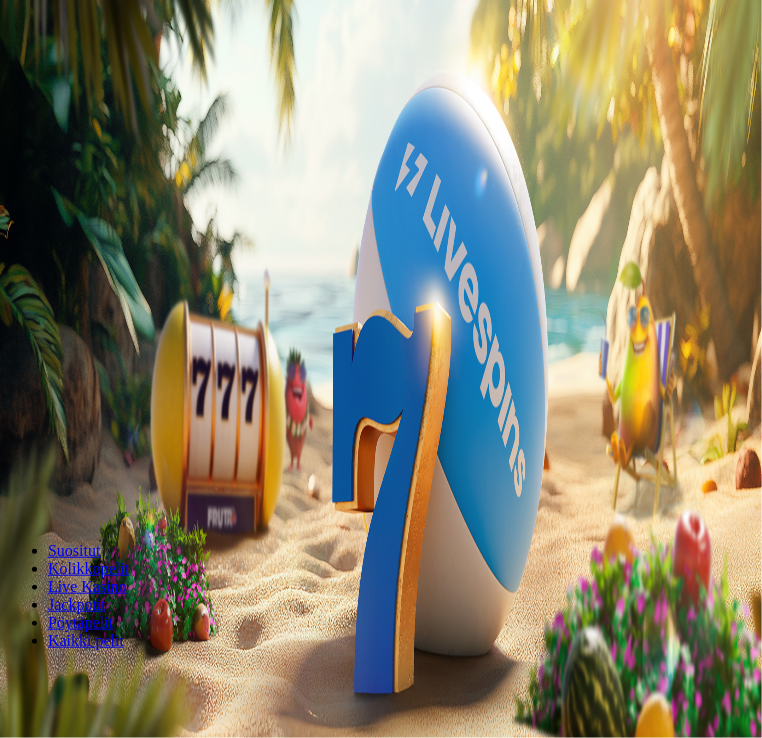 click on "Kirjaudu" at bounding box center [80, 88] 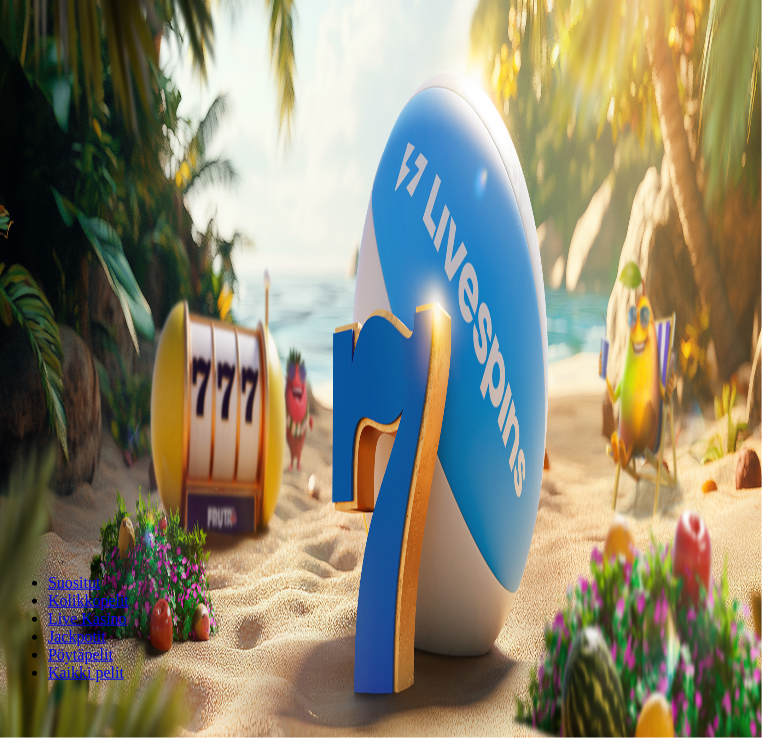 click on "Talletus" at bounding box center [78, 54] 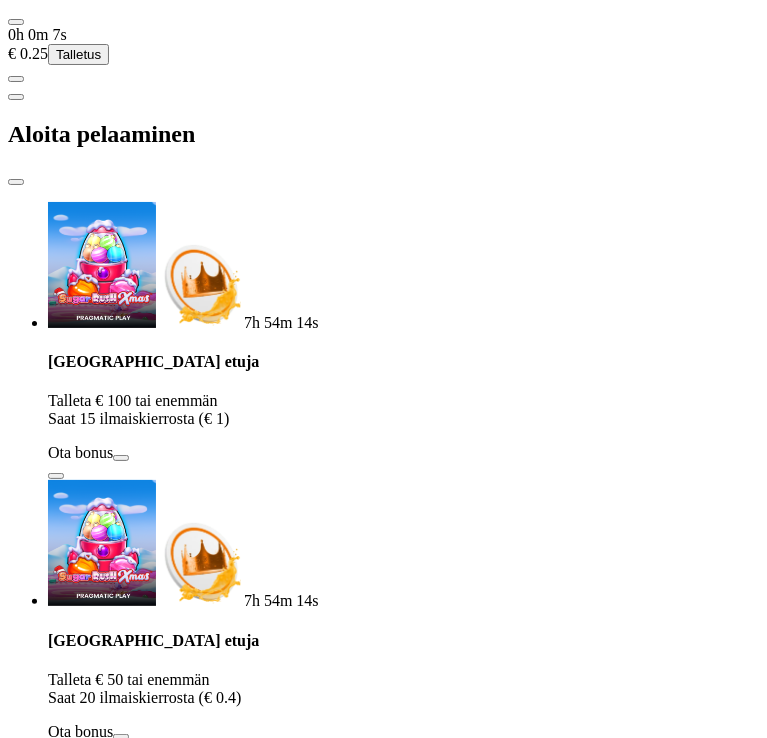 click on "***" at bounding box center (77, 1257) 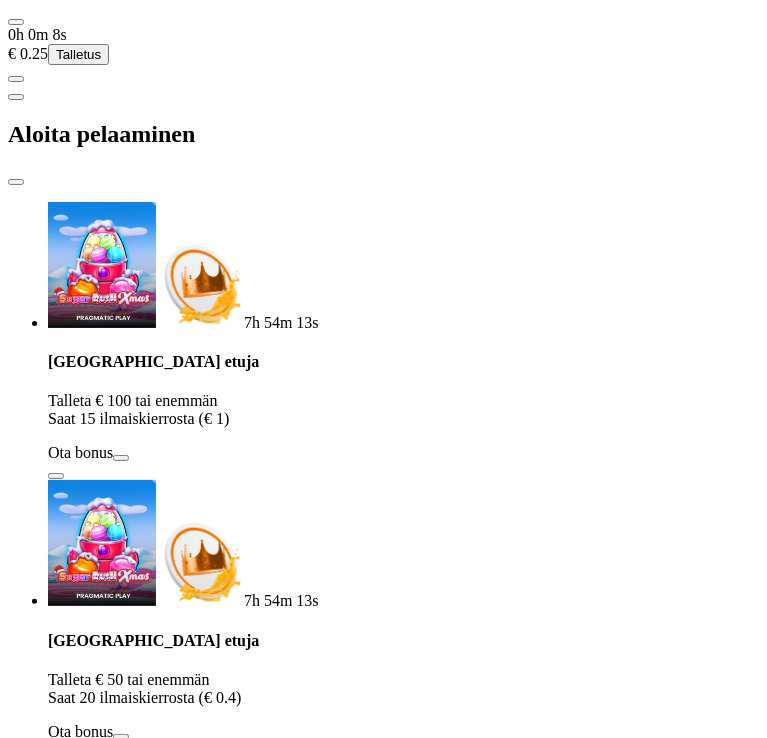 type on "*" 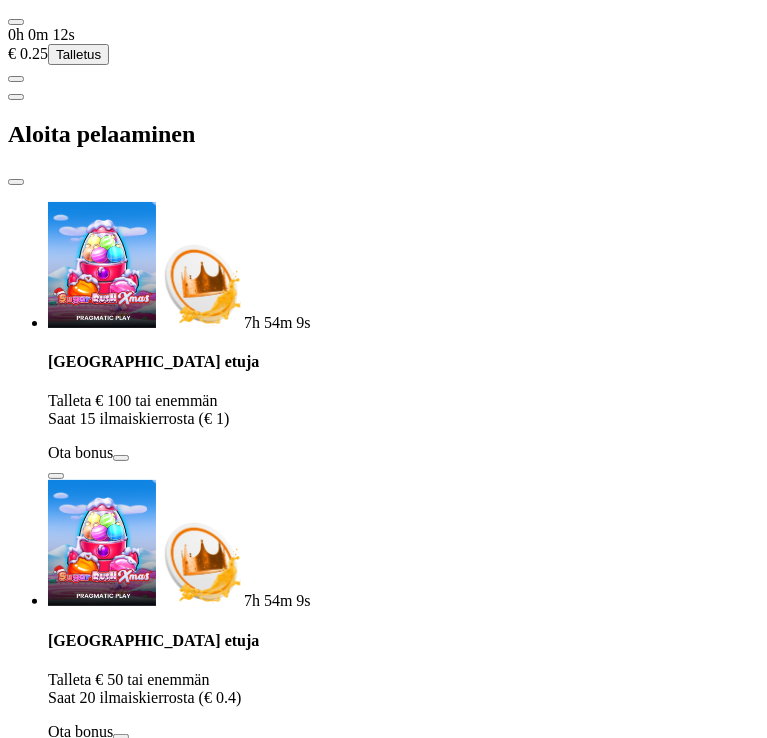type on "**" 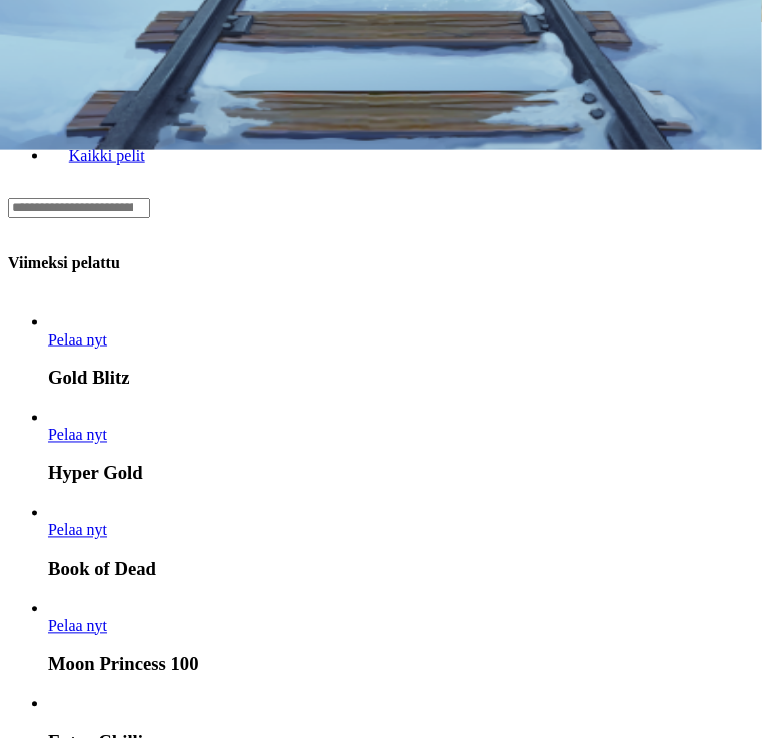 scroll, scrollTop: 614, scrollLeft: 0, axis: vertical 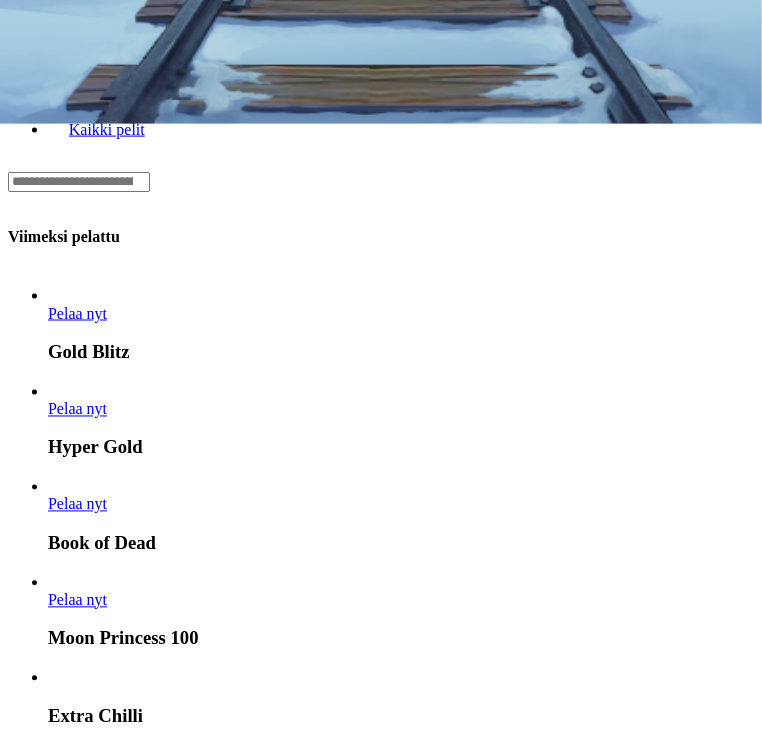 click on "Pelaa nyt" at bounding box center (77, 1708) 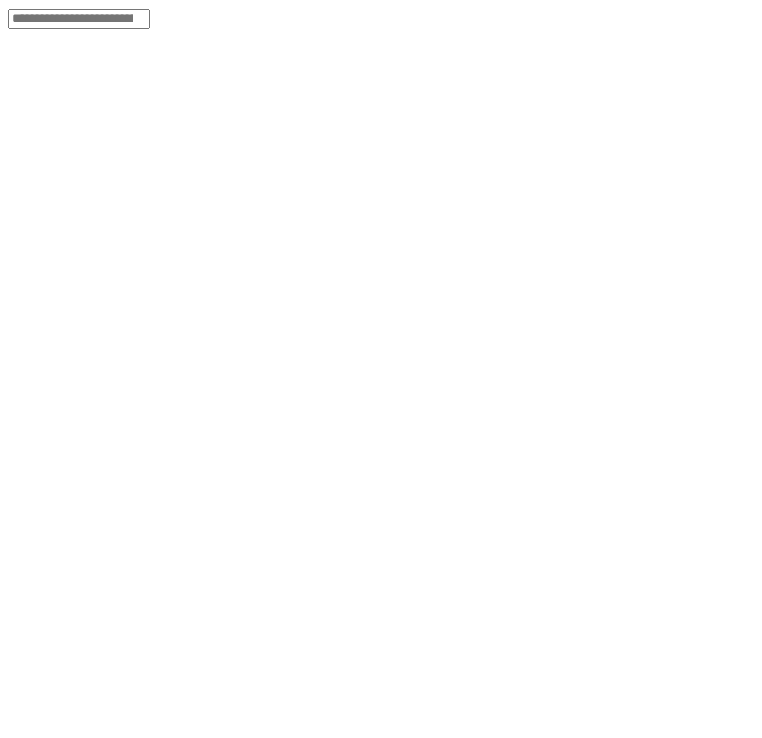scroll, scrollTop: 0, scrollLeft: 0, axis: both 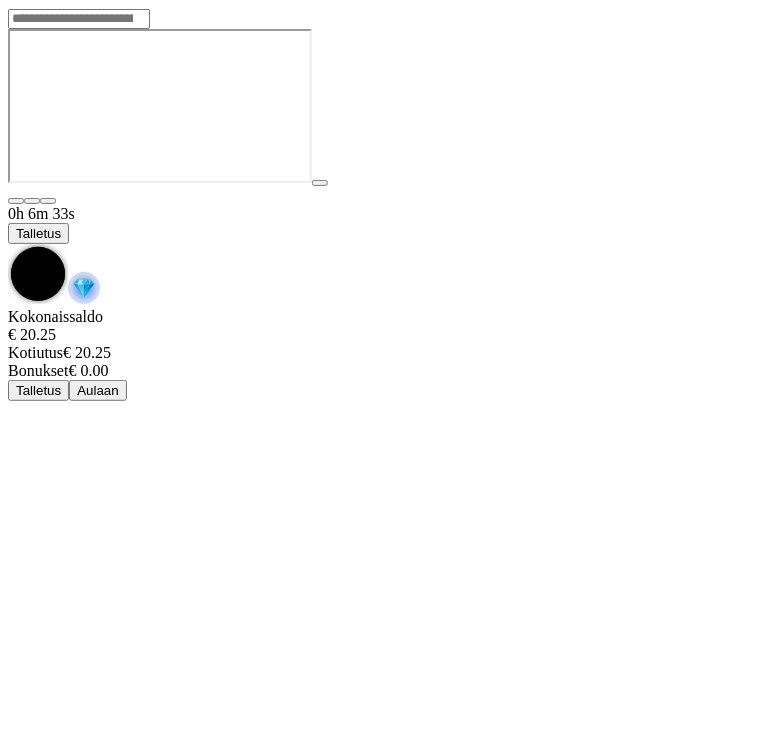 click at bounding box center (8, 244) 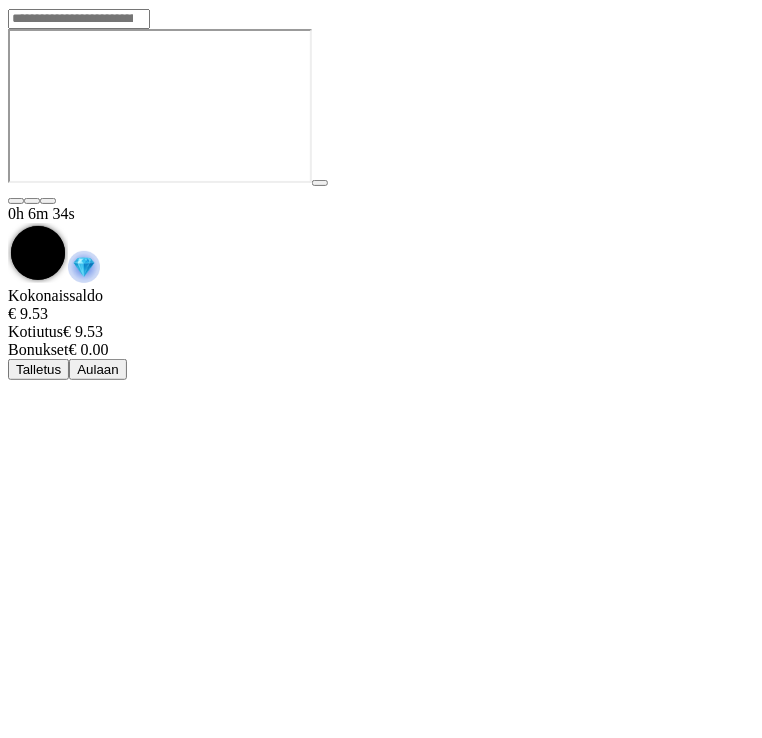 click on "Aulaan" at bounding box center (98, 369) 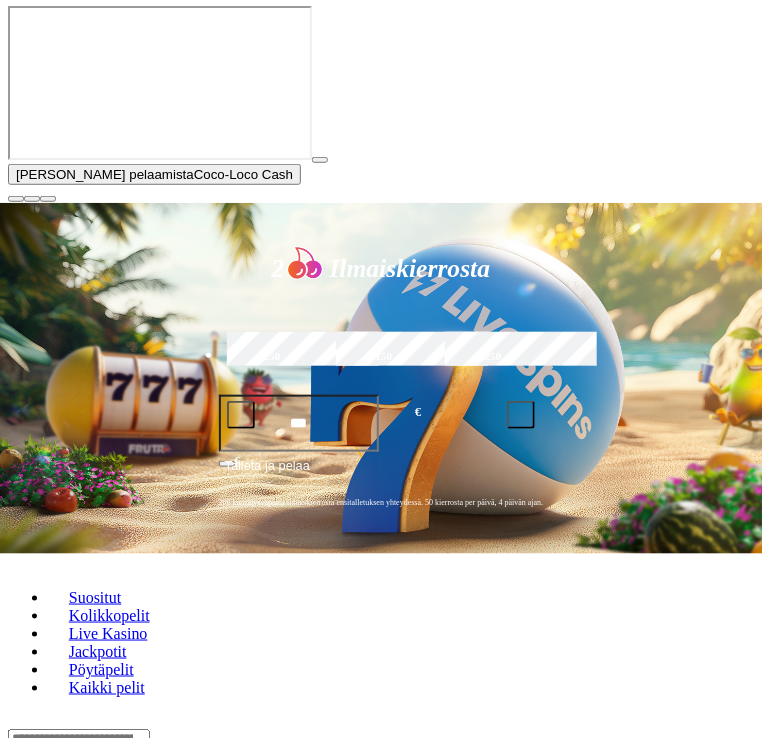 scroll, scrollTop: 474, scrollLeft: 0, axis: vertical 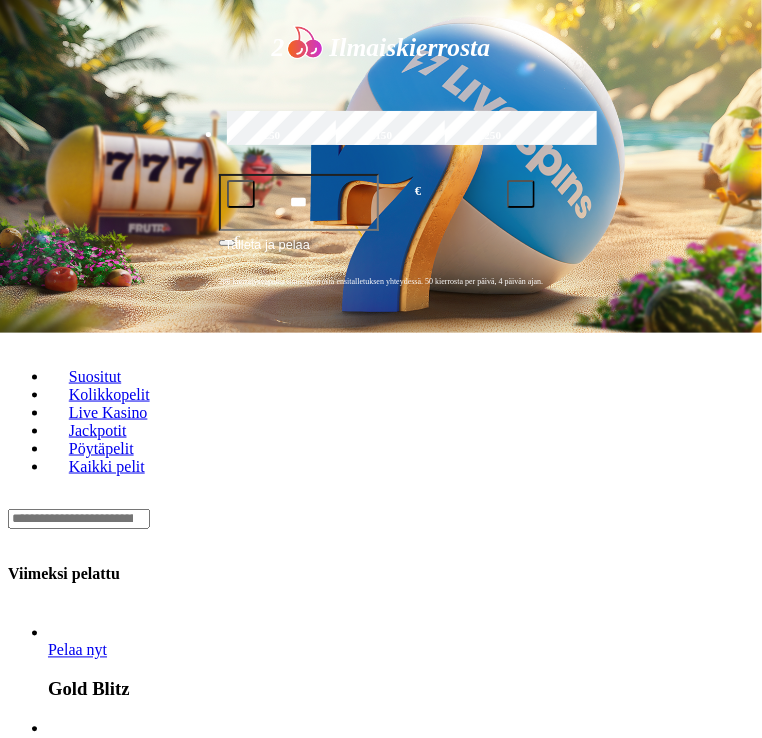click at bounding box center (16, -22) 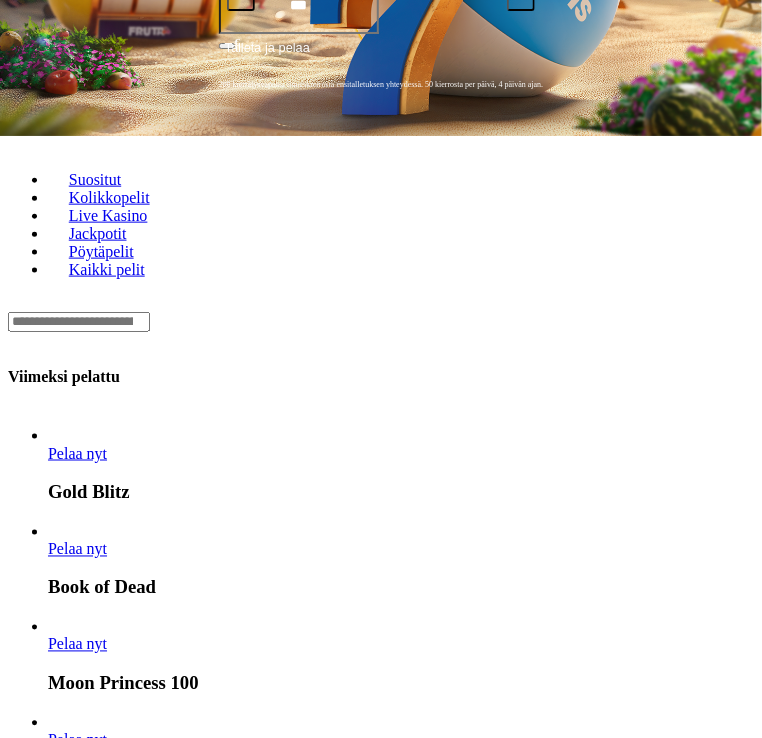 click on "Näytä kaikki" at bounding box center [729, 1356] 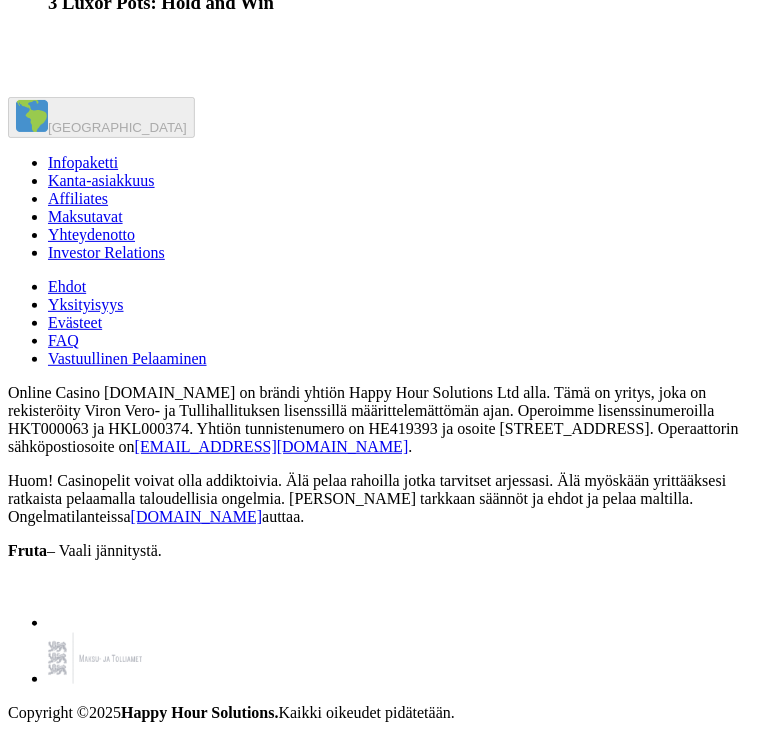 scroll, scrollTop: 1765, scrollLeft: 0, axis: vertical 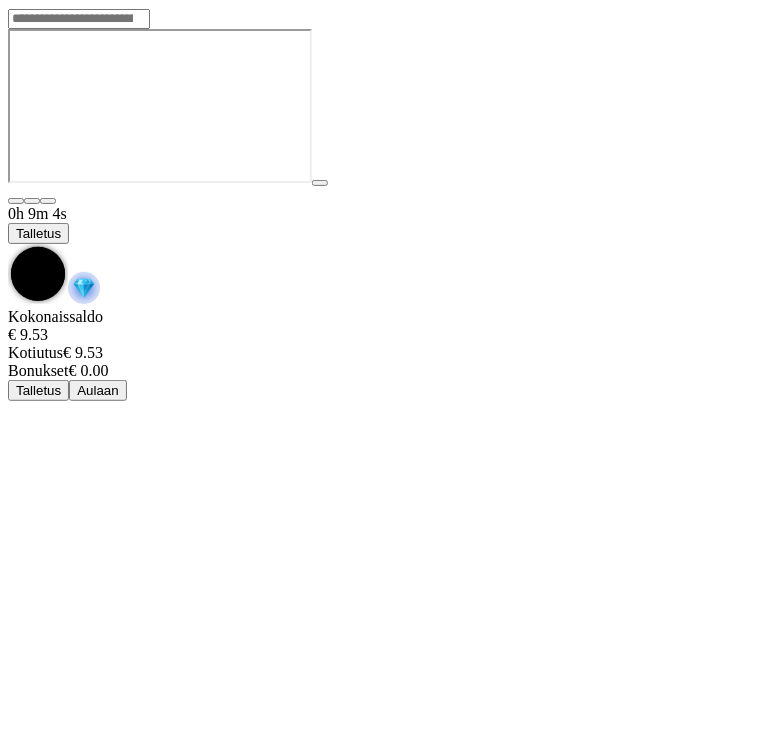 click at bounding box center (8, 244) 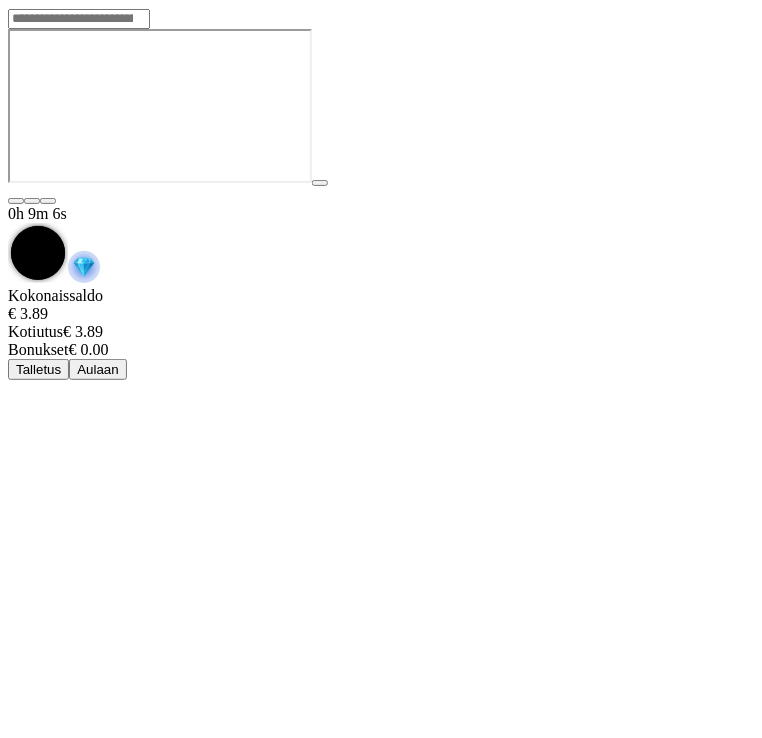 click on "Aulaan" at bounding box center (98, 369) 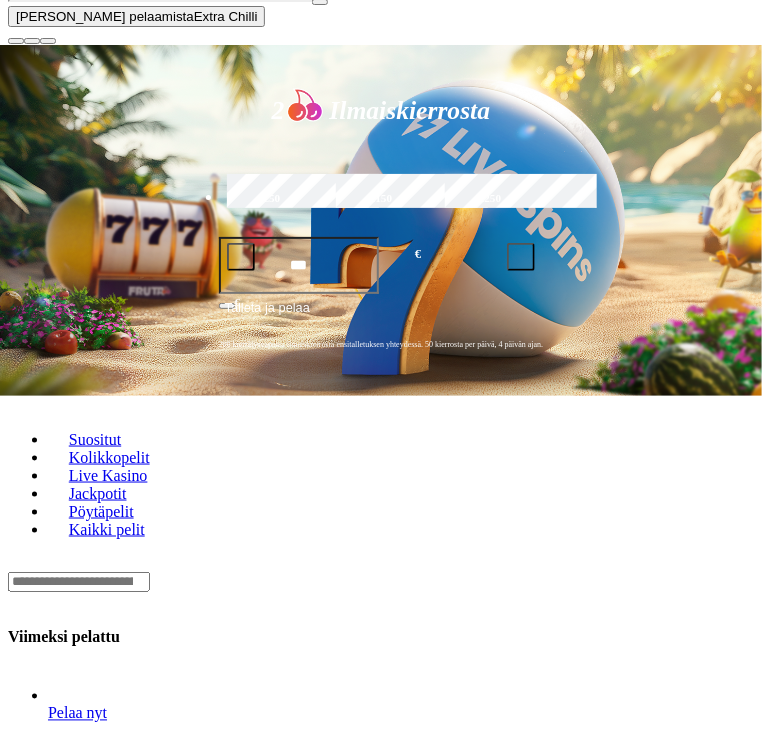 scroll, scrollTop: 412, scrollLeft: 0, axis: vertical 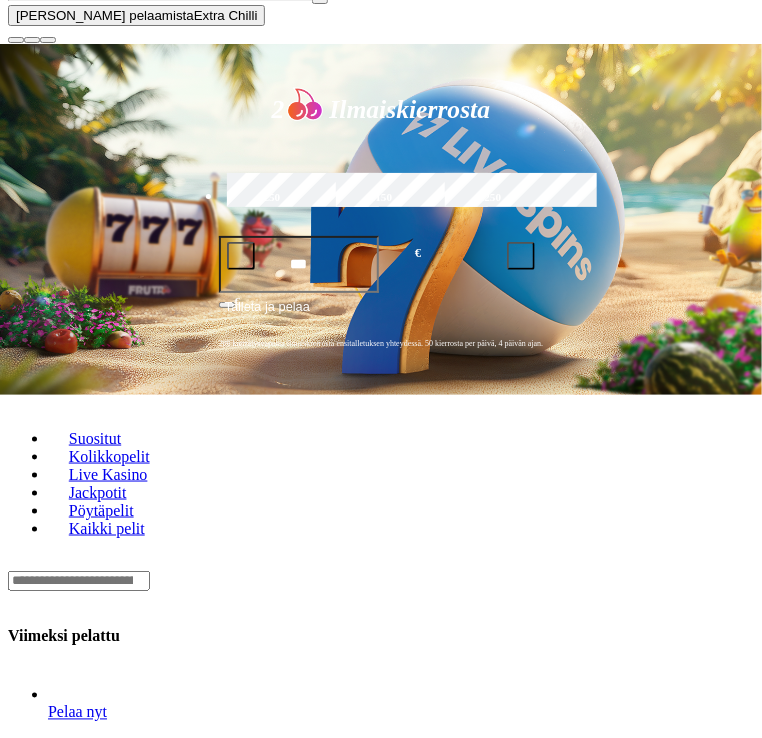 click at bounding box center (16, 40) 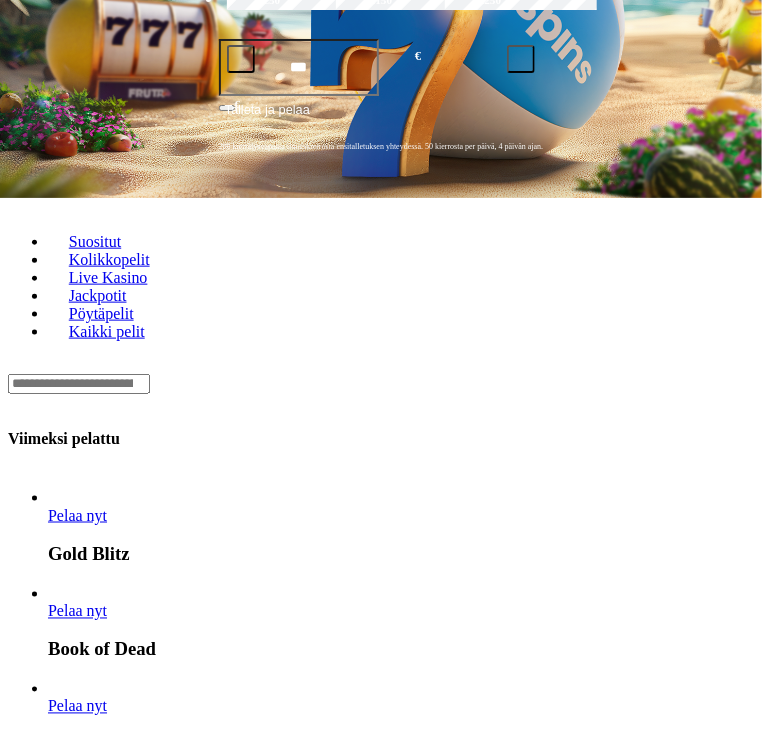 click on "Näytä kaikki" at bounding box center [729, 1418] 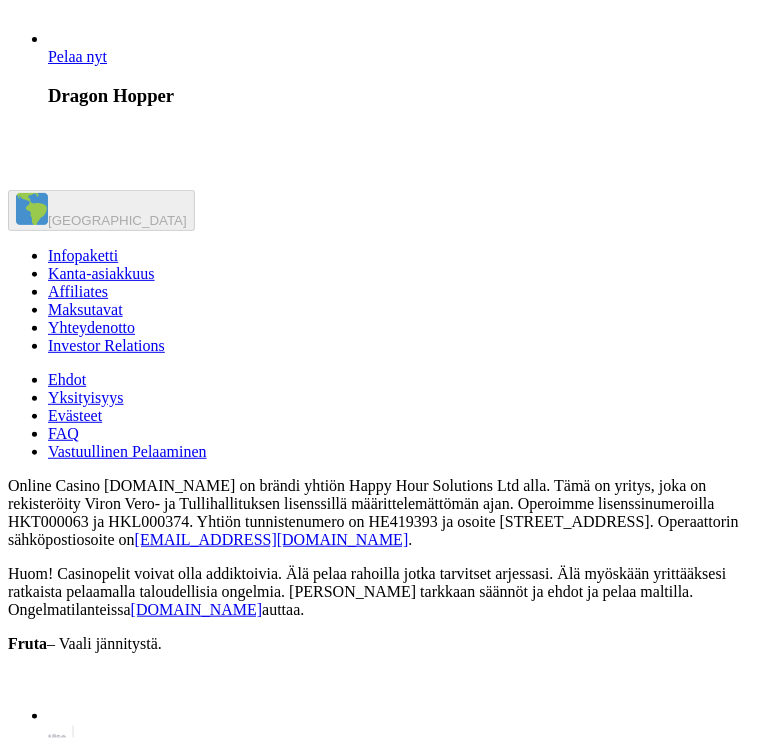 scroll, scrollTop: 2450, scrollLeft: 0, axis: vertical 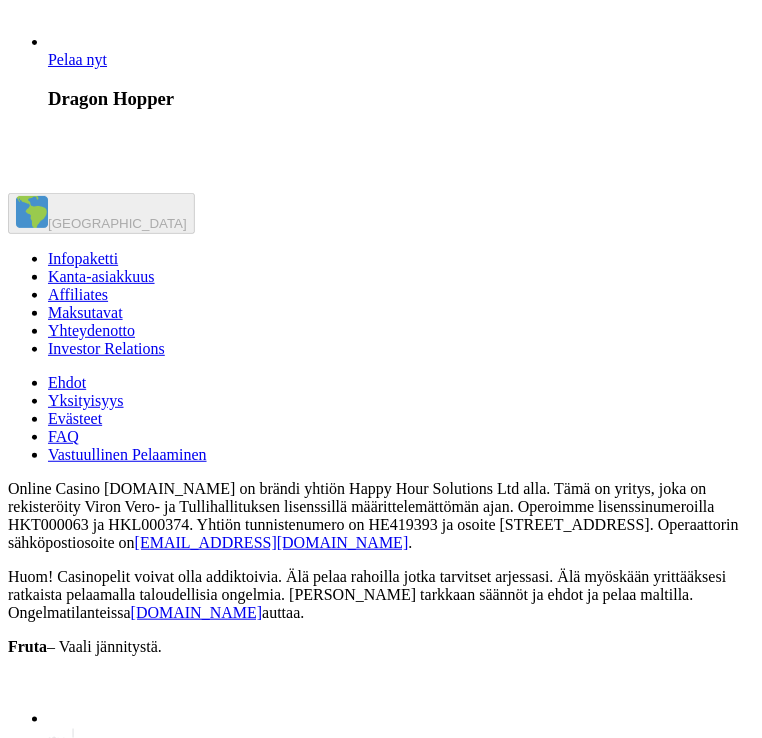 click at bounding box center [285, -1209] 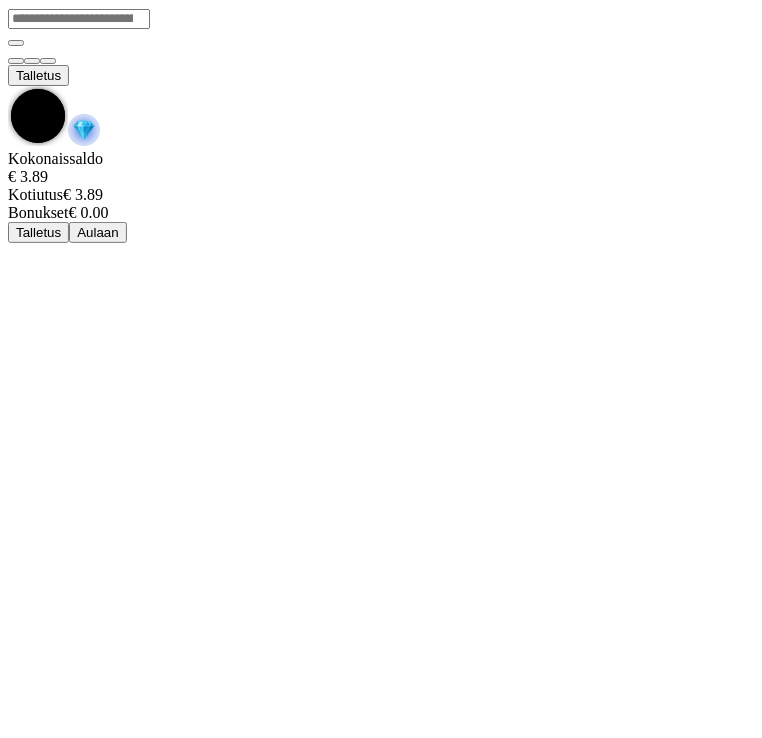 scroll, scrollTop: 0, scrollLeft: 0, axis: both 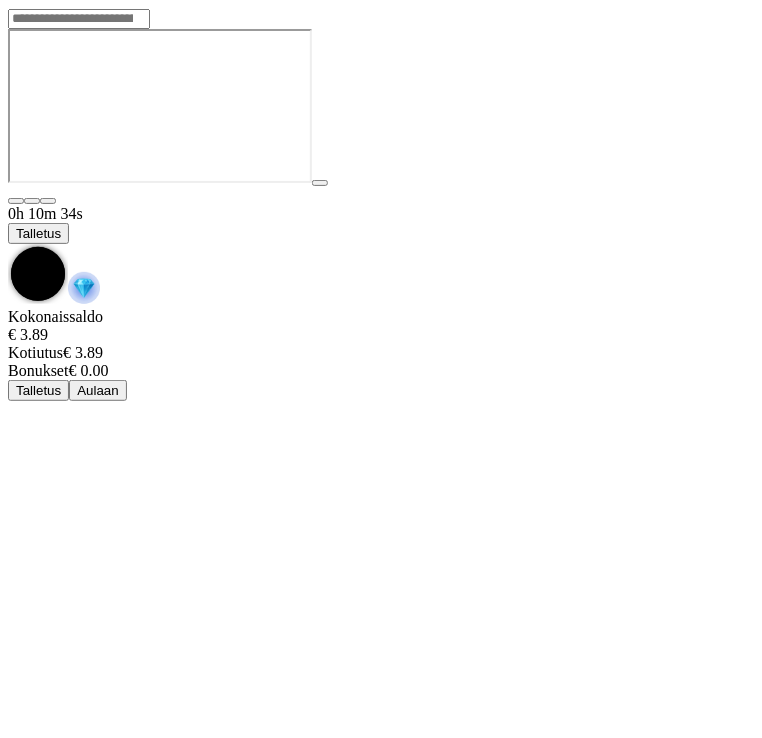 click at bounding box center (8, 244) 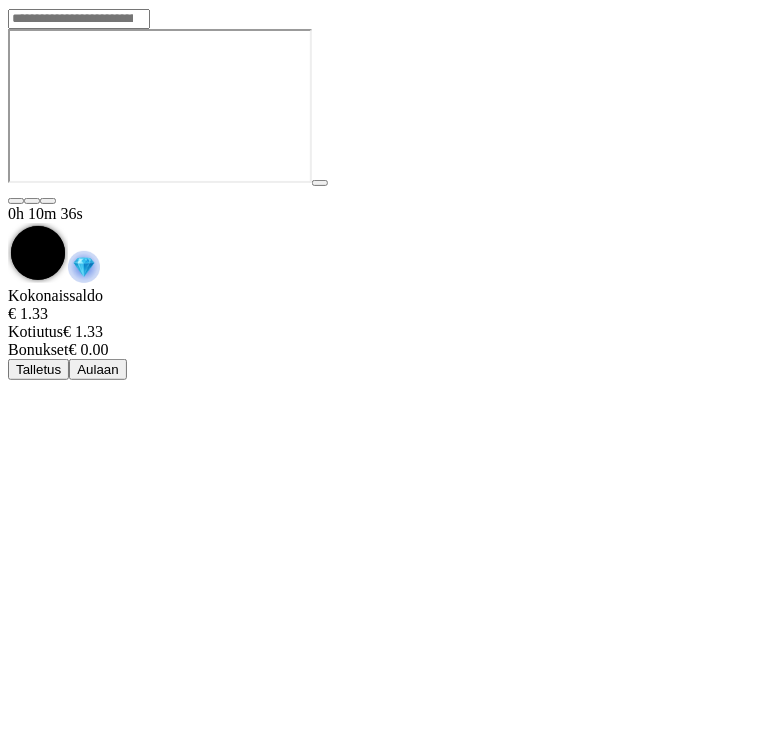 click on "Aulaan" at bounding box center [98, 369] 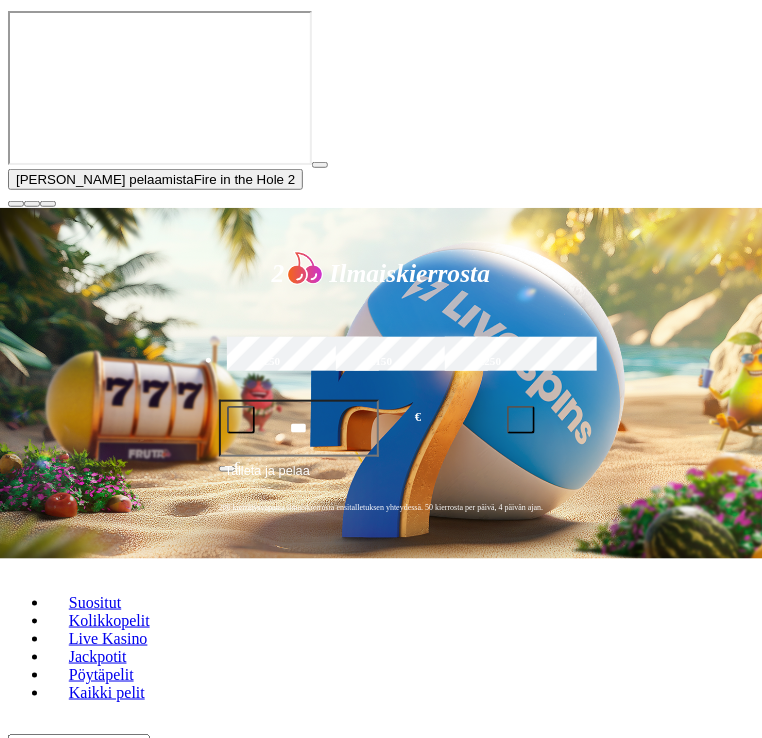 scroll, scrollTop: 295, scrollLeft: 0, axis: vertical 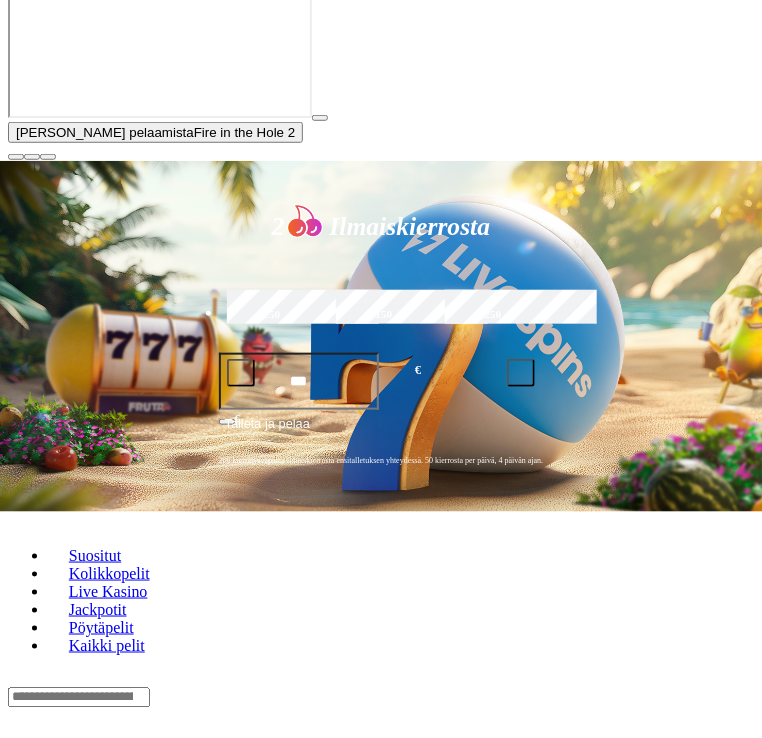 click on "Pelaa nyt" at bounding box center [77, 925] 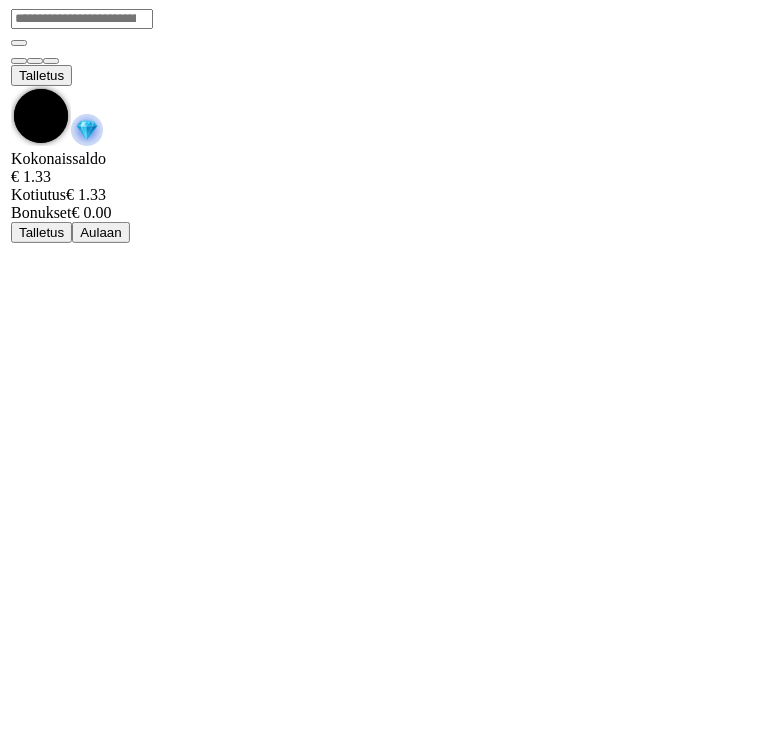scroll, scrollTop: 0, scrollLeft: 0, axis: both 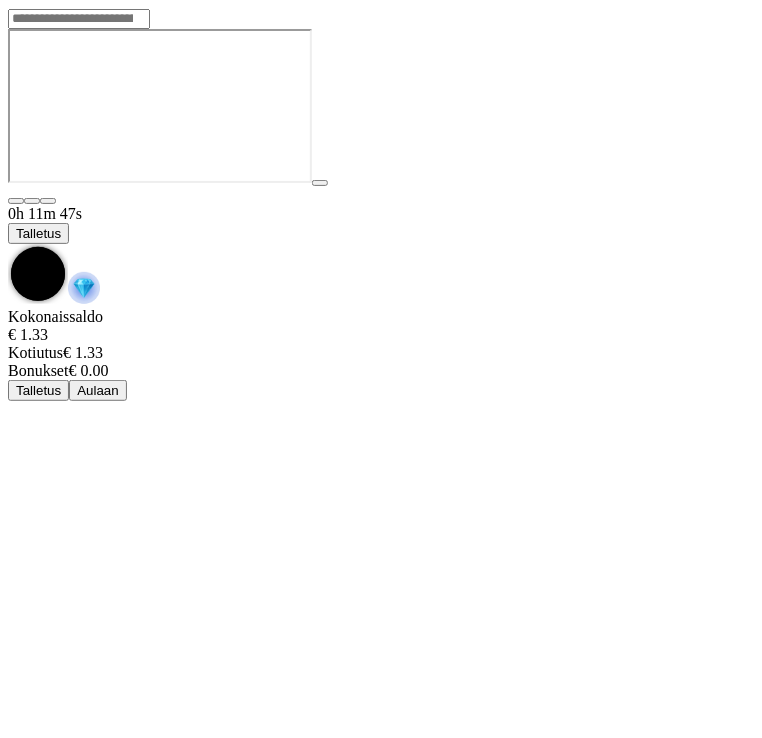 click at bounding box center [8, 244] 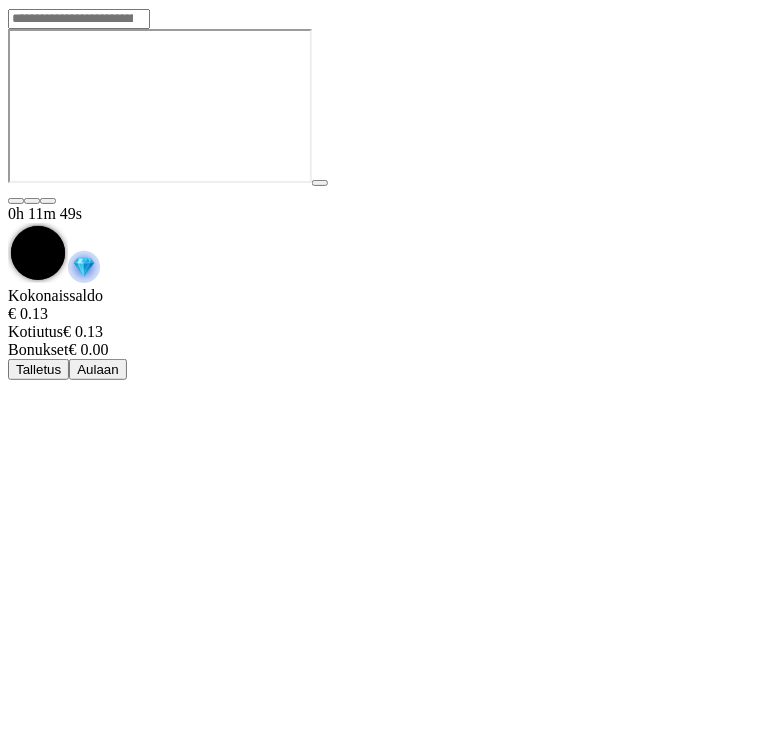 click on "Aulaan" at bounding box center [98, 369] 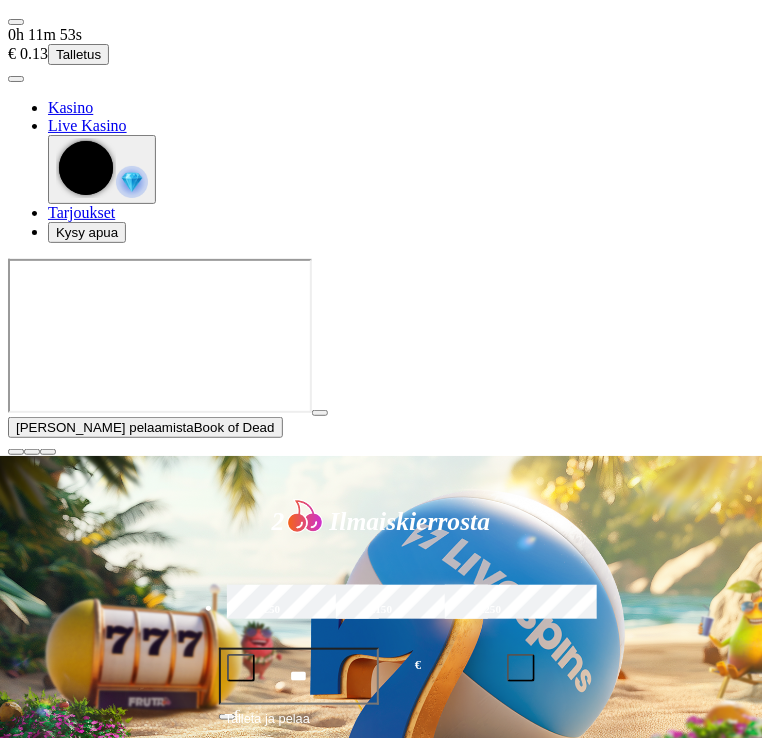 click at bounding box center (16, 79) 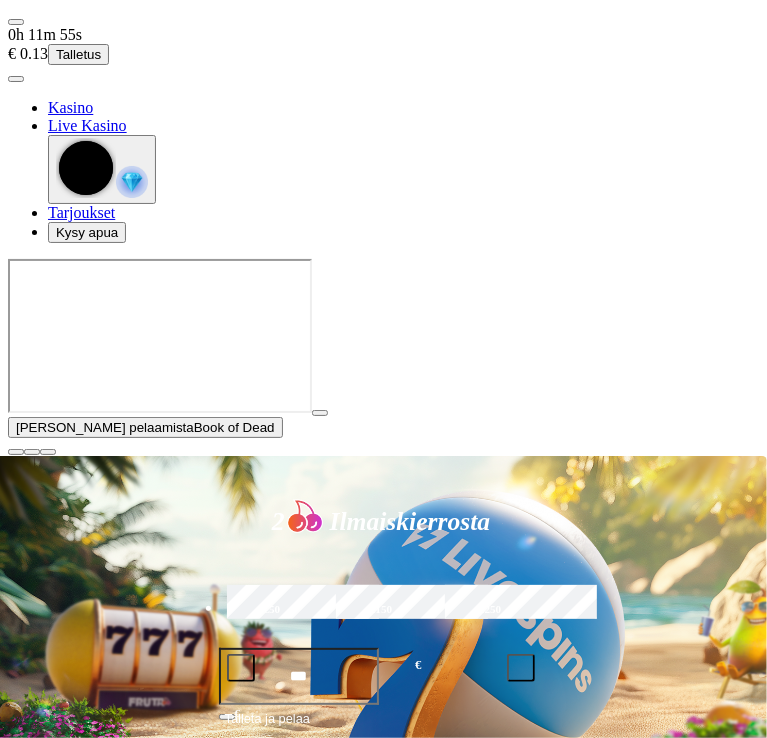 scroll, scrollTop: 70, scrollLeft: 0, axis: vertical 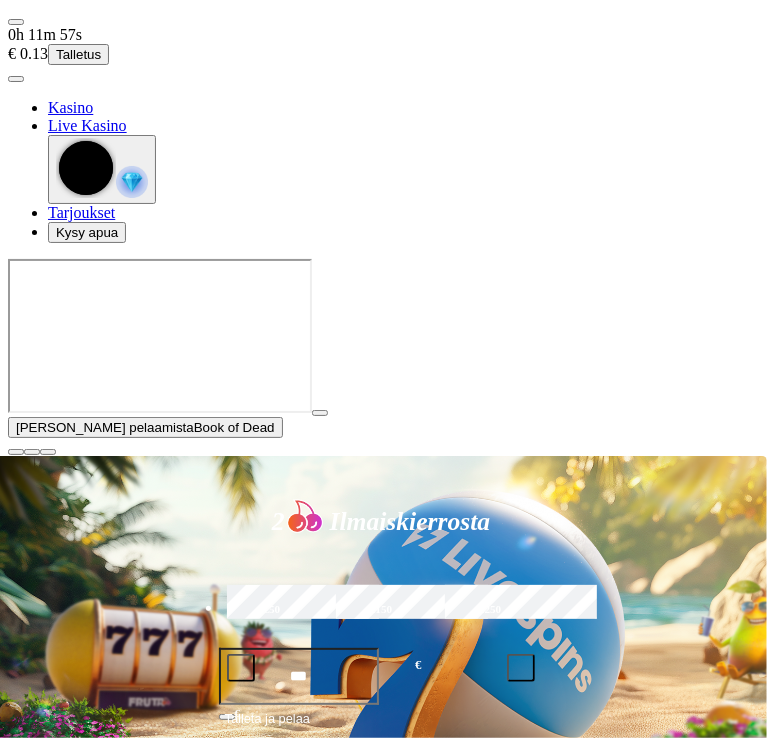 click on "Kirjaudu ulos" at bounding box center [54, 11306] 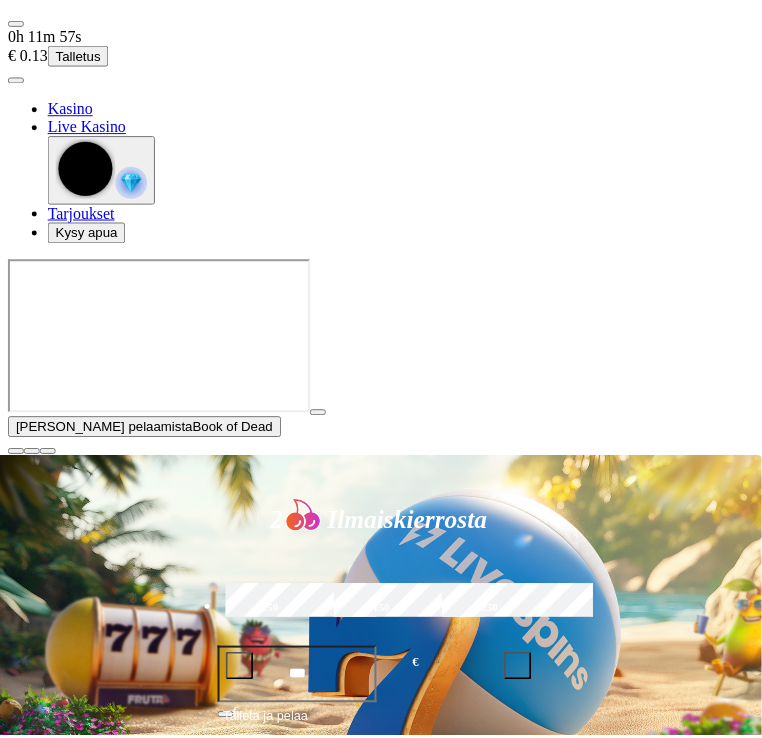 scroll, scrollTop: 0, scrollLeft: 0, axis: both 